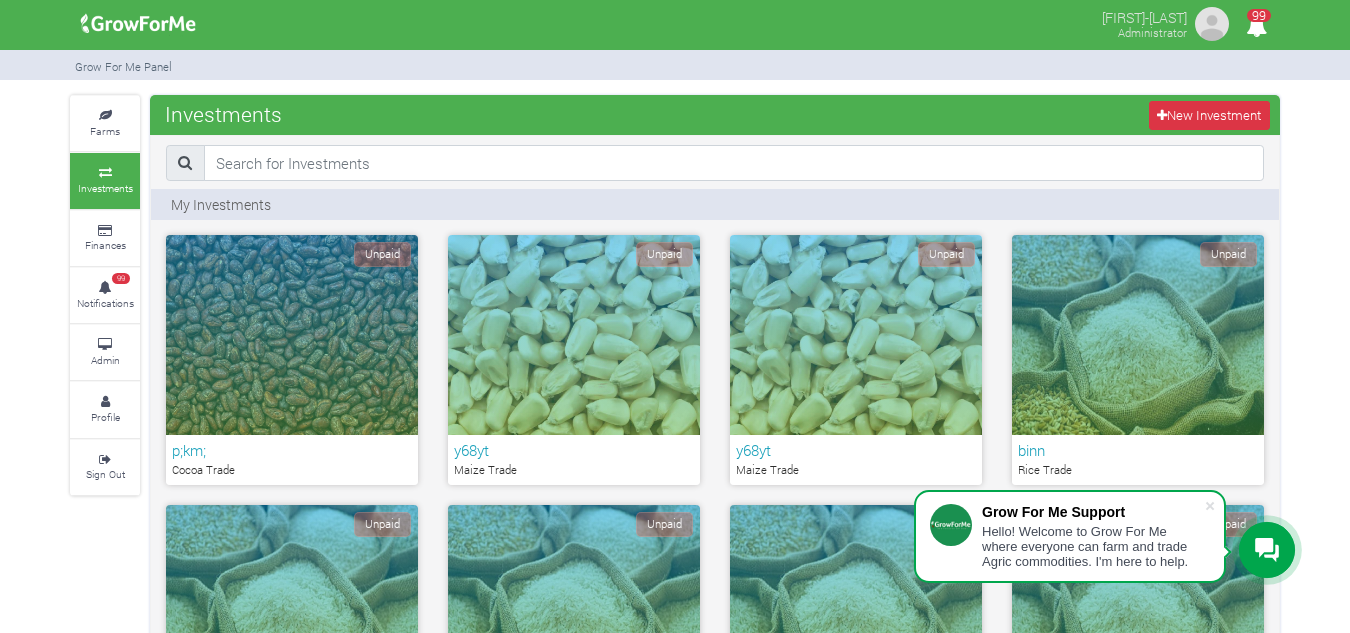 scroll, scrollTop: 2220, scrollLeft: 0, axis: vertical 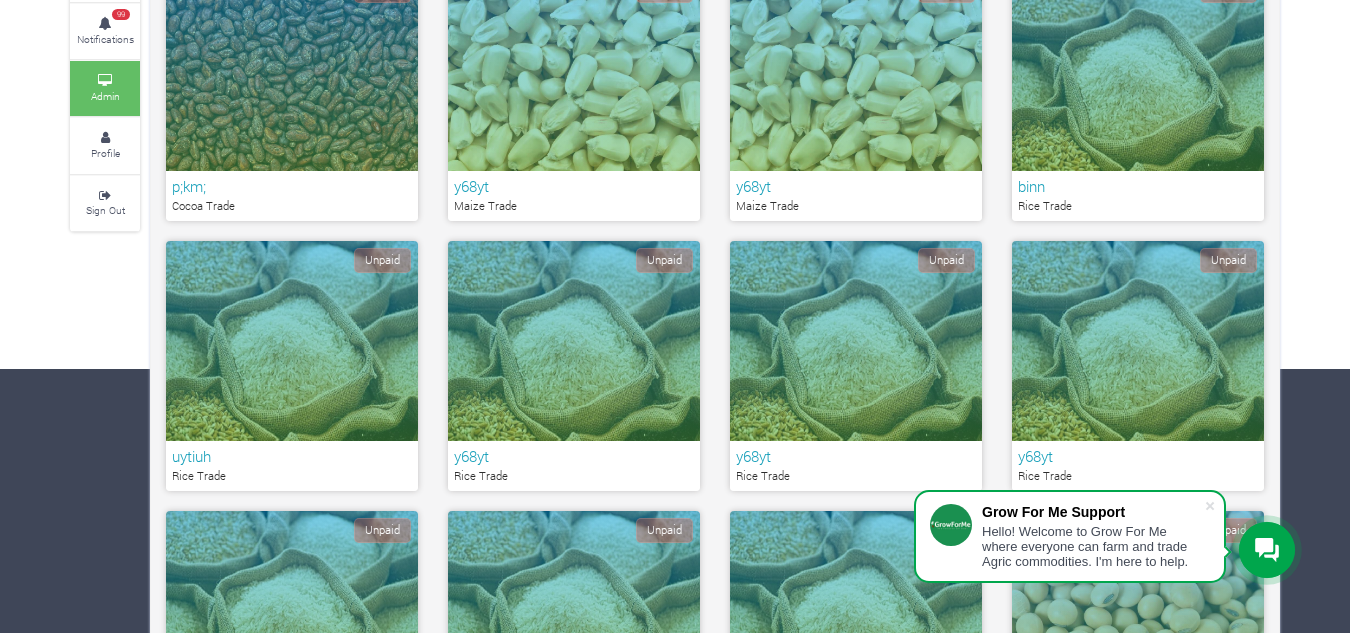 click at bounding box center [105, 81] 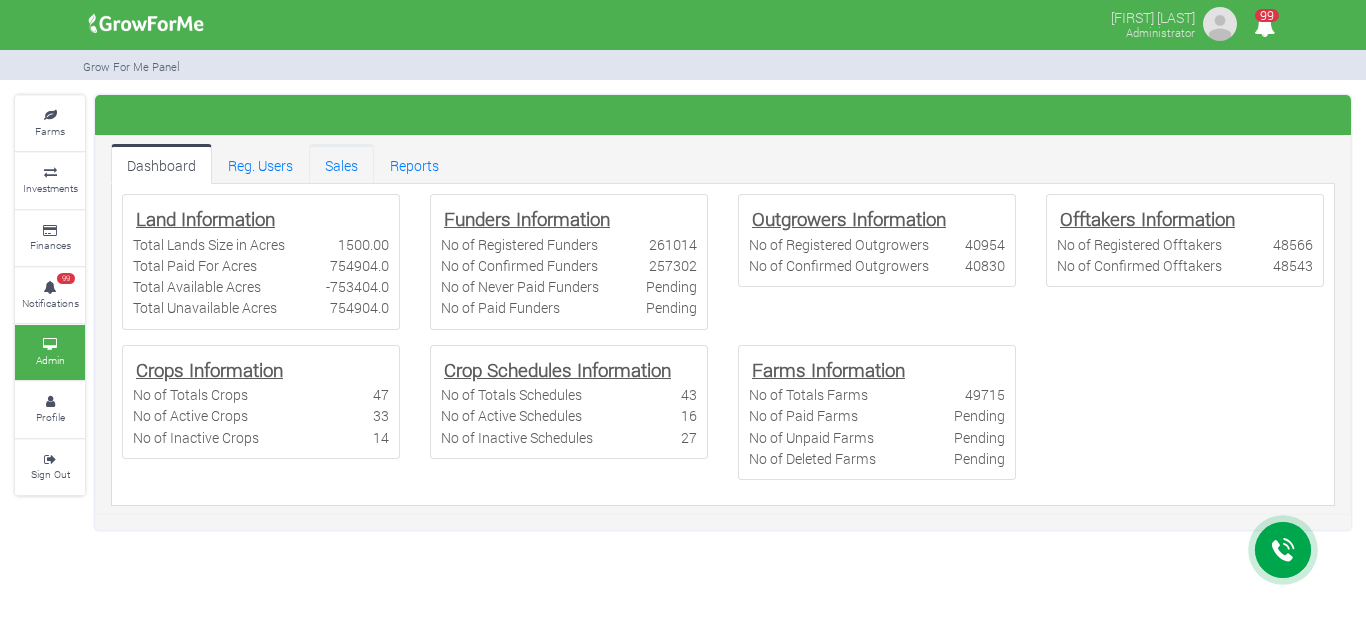 scroll, scrollTop: 0, scrollLeft: 0, axis: both 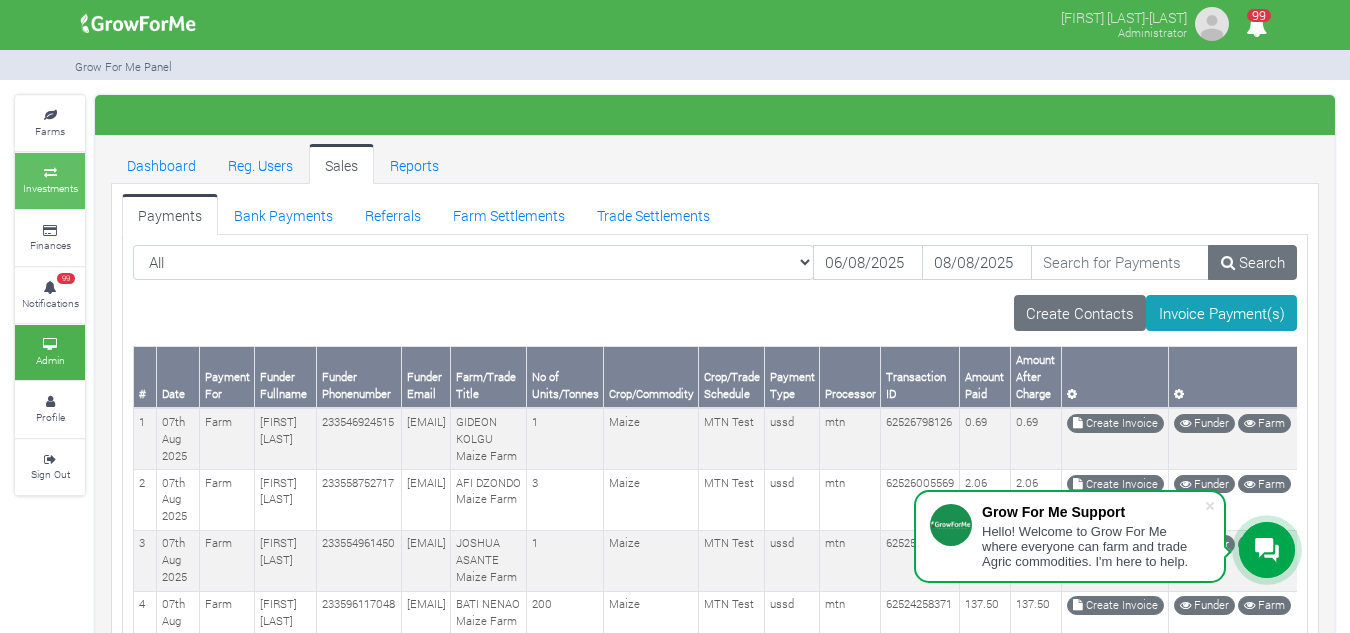 click on "Investments" at bounding box center (50, 180) 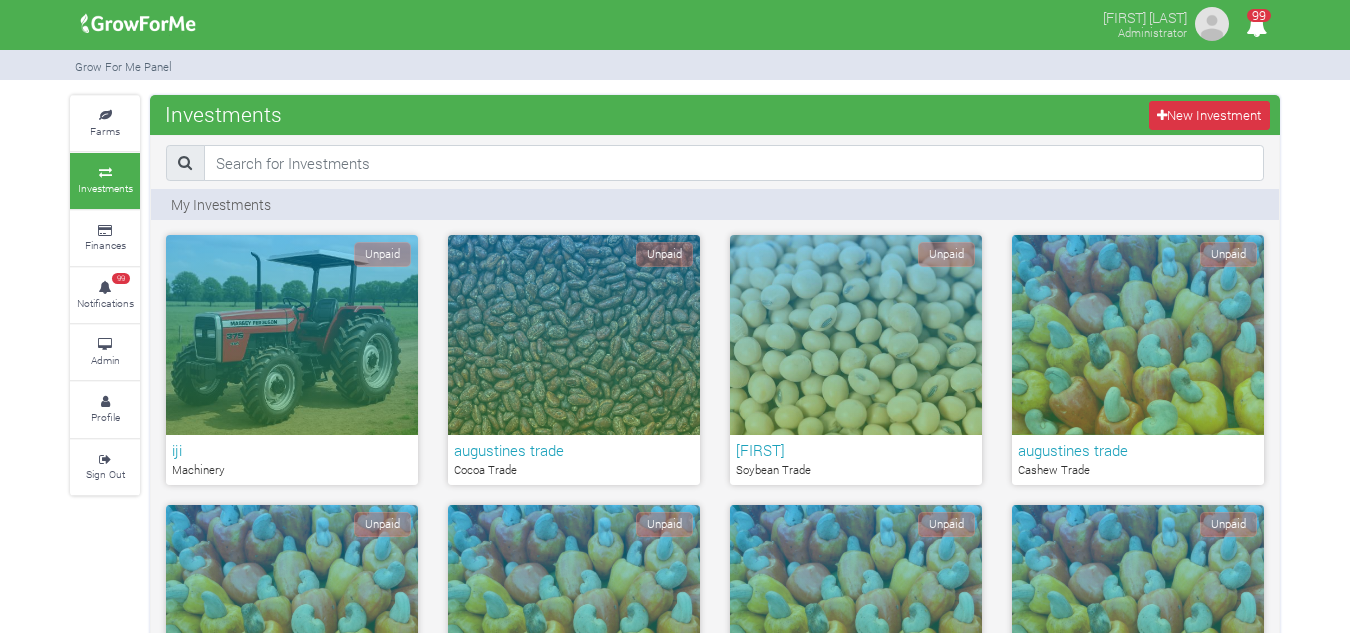 scroll, scrollTop: 0, scrollLeft: 0, axis: both 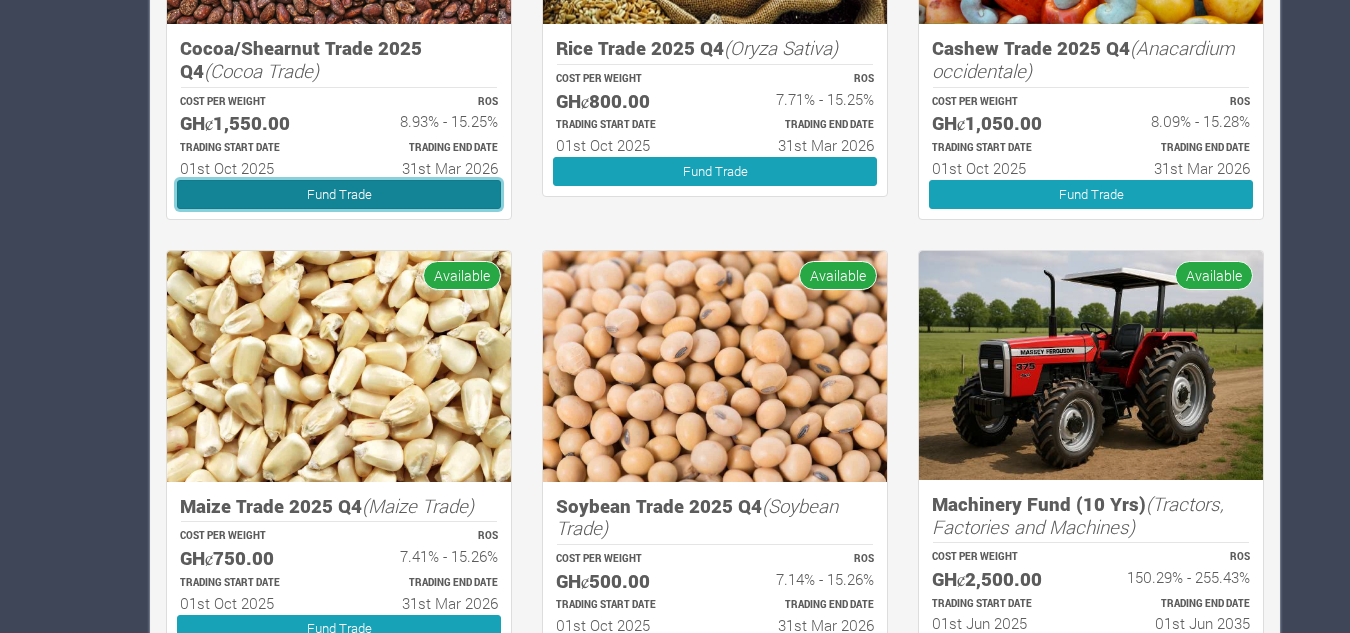 click on "Fund Trade" at bounding box center [339, 194] 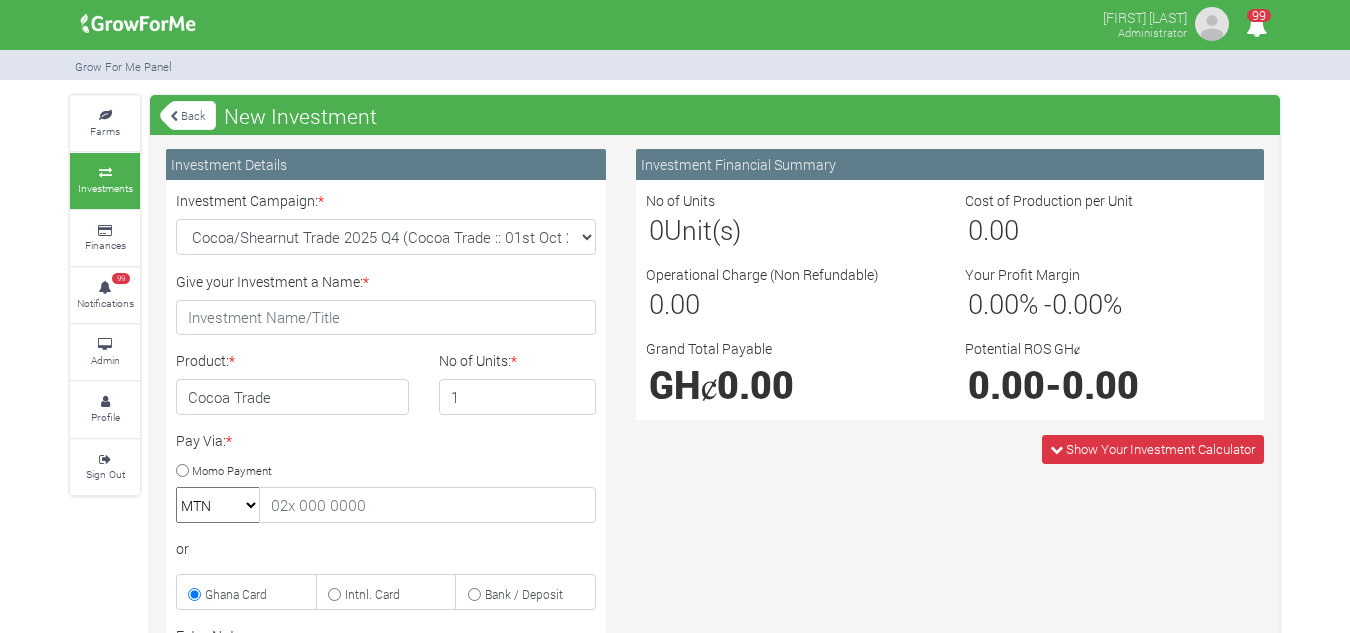 scroll, scrollTop: 0, scrollLeft: 0, axis: both 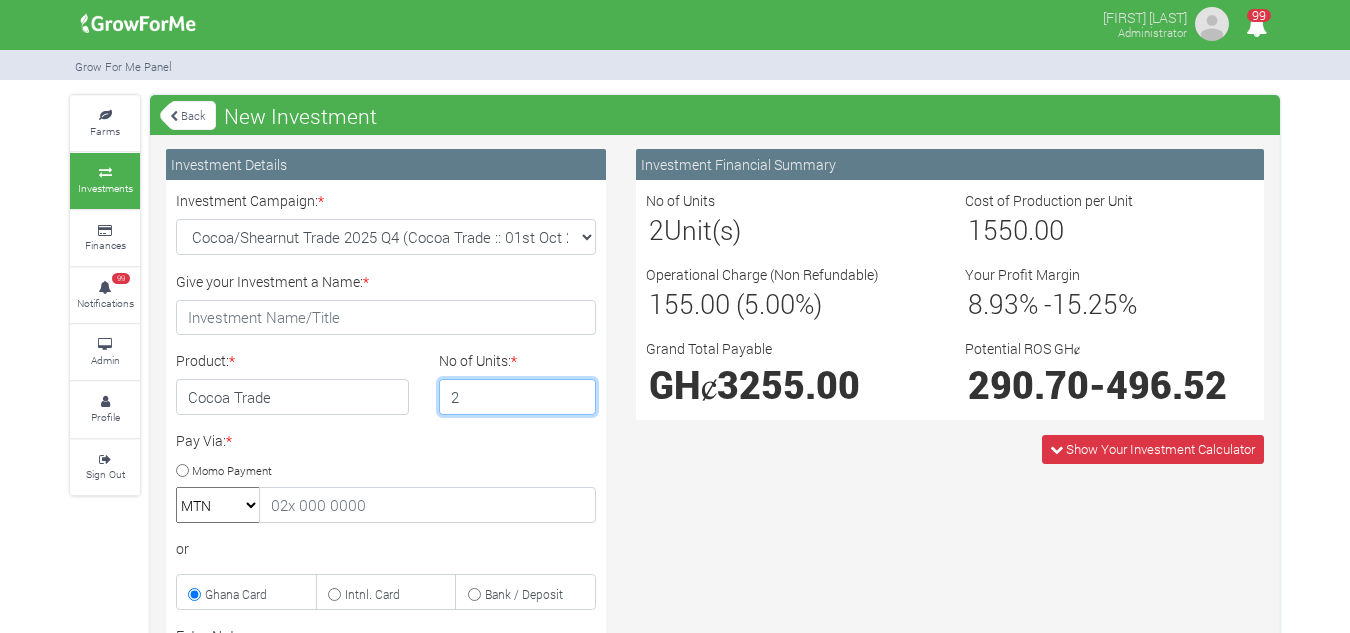 type on "2" 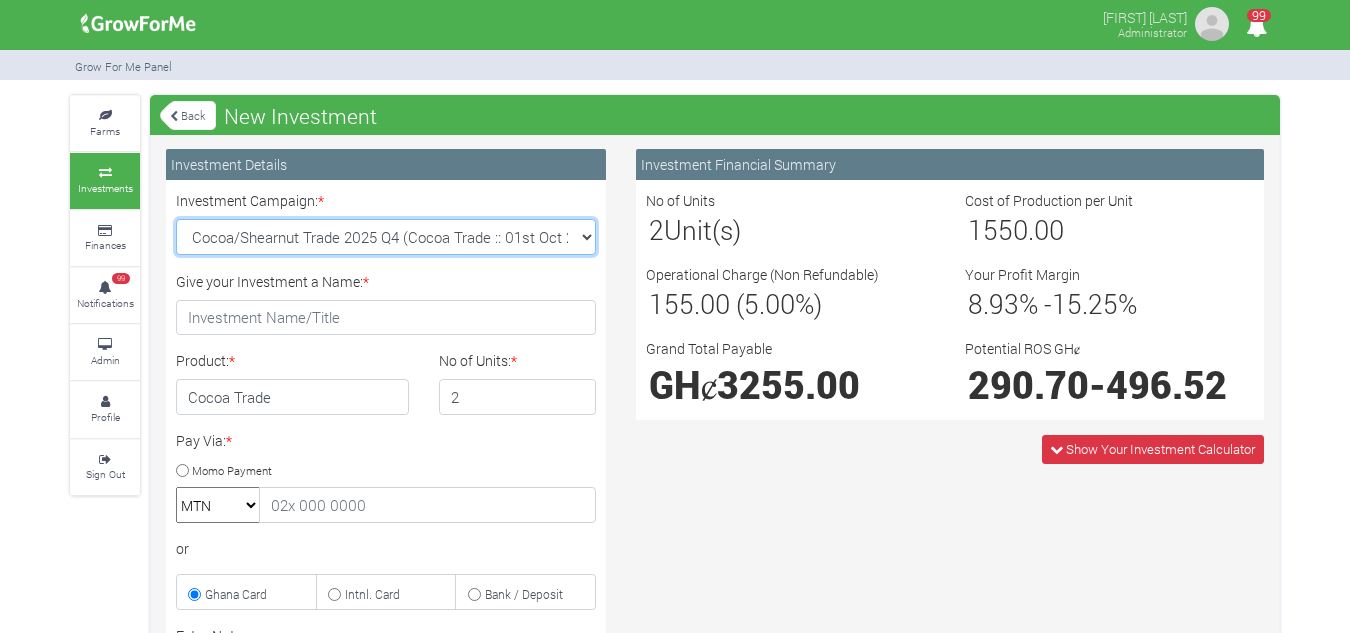click on "Cocoa/Shearnut Trade 2025 Q4 (Cocoa Trade :: 01st Oct 2025 - 31st Mar 2026)
Maize Trade 2025 Q4 (Maize Trade :: 01st Oct 2025 - 31st Mar 2026)
Cashew Trade 2025 Q4 (Cashew Trade :: 01st Oct 2025 - 31st Mar 2026)
Machinery Fund (10 Yrs) (Machinery :: 01st Jun 2025 - 01st Jun 2035) Soybean Trade 2025 Q4 (Soybean Trade :: 01st Oct 2025 - 31st Mar 2026)" at bounding box center (386, 237) 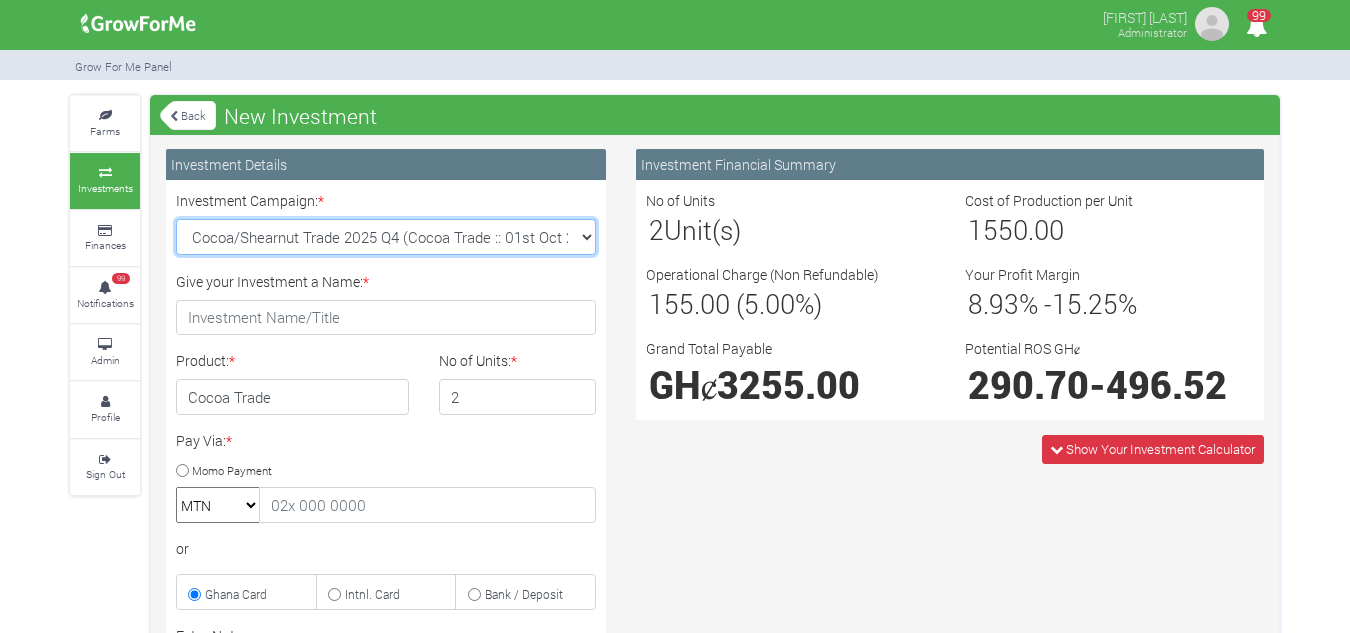 select on "43" 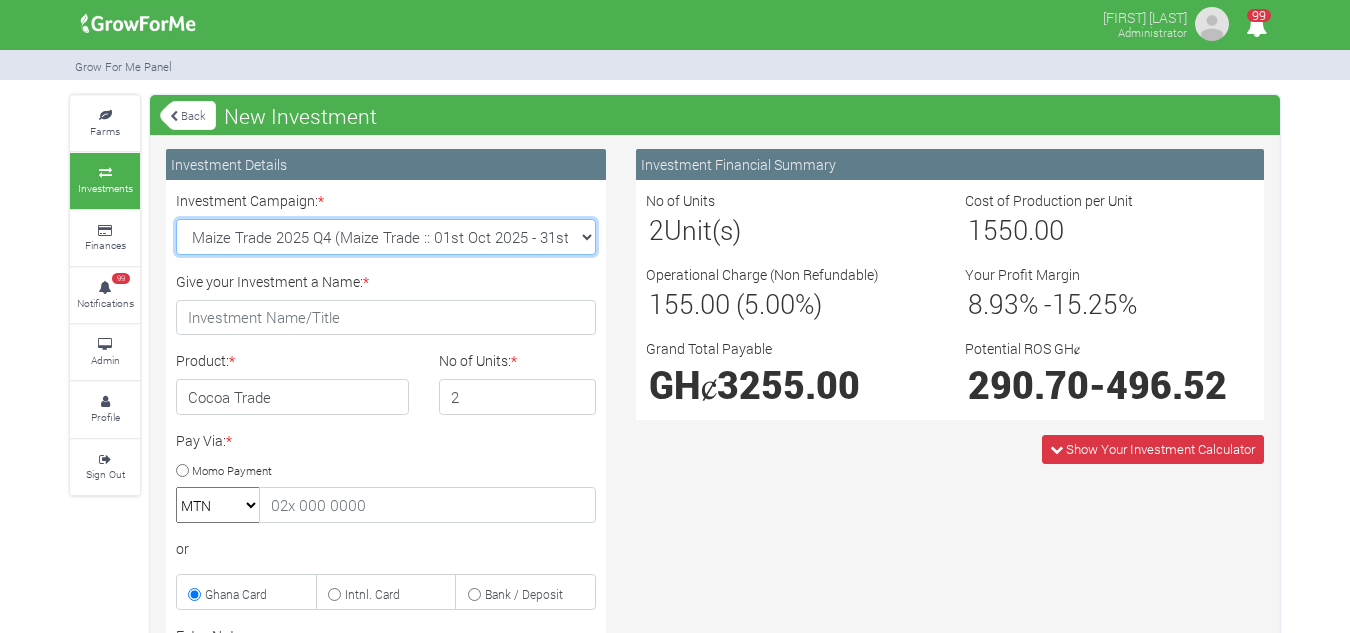 click on "Cocoa/Shearnut Trade 2025 Q4 (Cocoa Trade :: 01st Oct 2025 - 31st Mar 2026)
Maize Trade 2025 Q4 (Maize Trade :: 01st Oct 2025 - 31st Mar 2026)
Cashew Trade 2025 Q4 (Cashew Trade :: 01st Oct 2025 - 31st Mar 2026)
Machinery Fund (10 Yrs) (Machinery :: 01st Jun 2025 - 01st Jun 2035) Soybean Trade 2025 Q4 (Soybean Trade :: 01st Oct 2025 - 31st Mar 2026)" at bounding box center [386, 237] 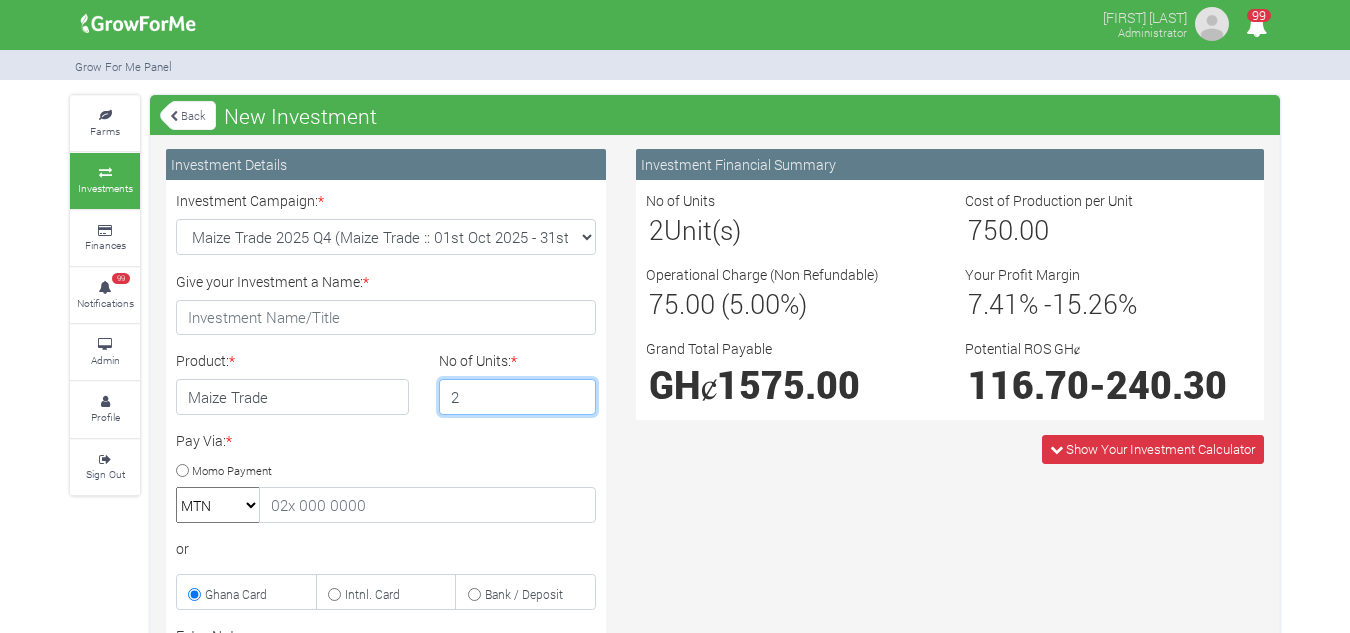 click on "2" at bounding box center (518, 397) 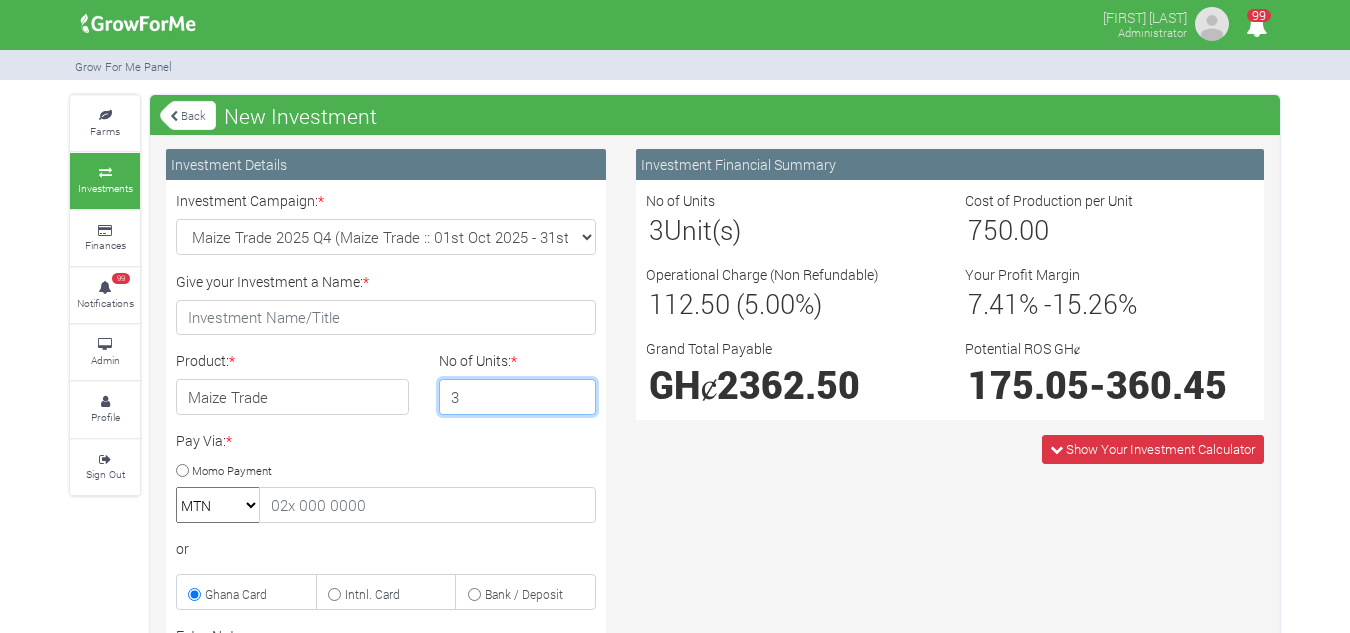 type on "3" 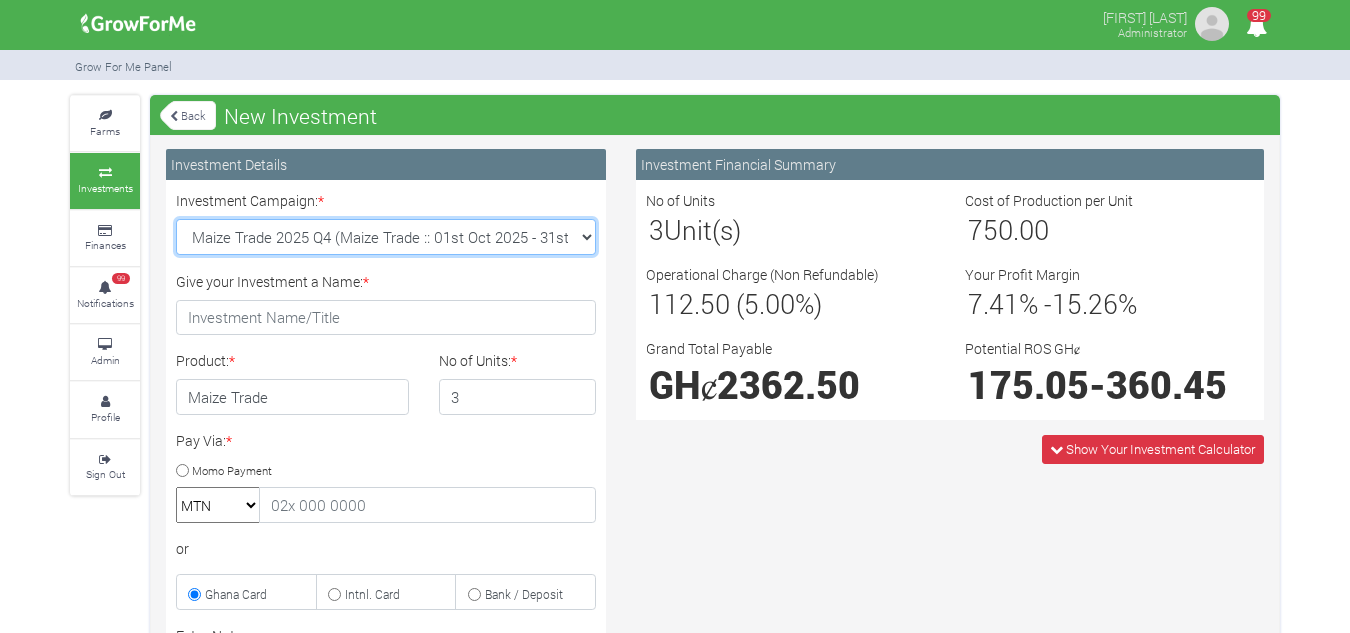 click on "Cocoa/Shearnut Trade 2025 Q4 (Cocoa Trade :: 01st Oct 2025 - 31st Mar 2026)
Maize Trade 2025 Q4 (Maize Trade :: 01st Oct 2025 - 31st Mar 2026)
Cashew Trade 2025 Q4 (Cashew Trade :: 01st Oct 2025 - 31st Mar 2026)
Machinery Fund (10 Yrs) (Machinery :: 01st Jun 2025 - 01st Jun 2035) Soybean Trade 2025 Q4 (Soybean Trade :: 01st Oct 2025 - 31st Mar 2026)" at bounding box center (386, 237) 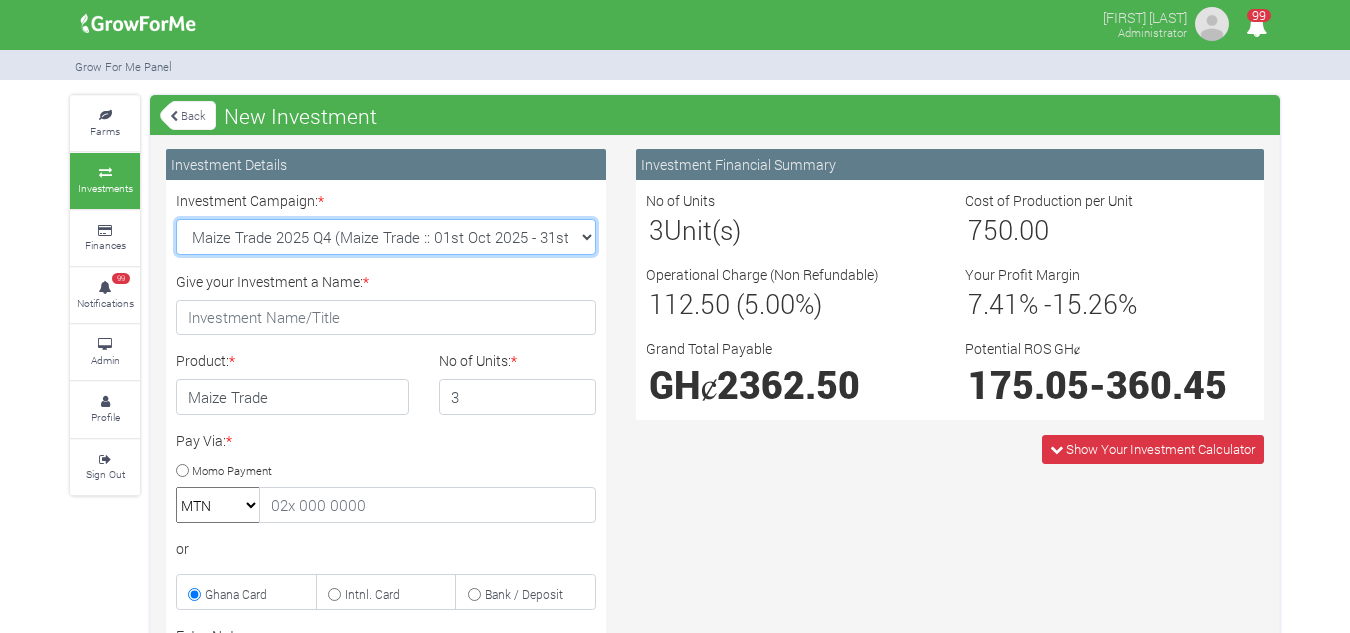 select on "47" 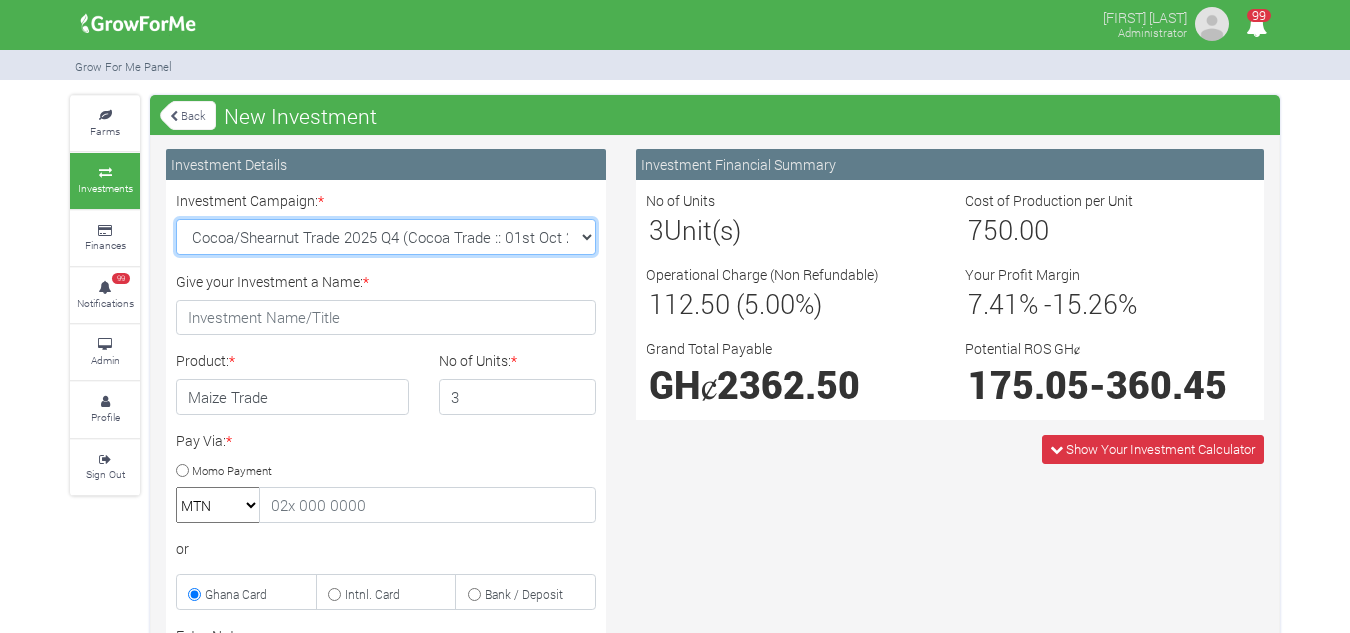 click on "Cocoa/Shearnut Trade 2025 Q4 (Cocoa Trade :: 01st Oct 2025 - 31st Mar 2026)
Maize Trade 2025 Q4 (Maize Trade :: 01st Oct 2025 - 31st Mar 2026)
Cashew Trade 2025 Q4 (Cashew Trade :: 01st Oct 2025 - 31st Mar 2026)
Machinery Fund (10 Yrs) (Machinery :: 01st Jun 2025 - 01st Jun 2035) Soybean Trade 2025 Q4 (Soybean Trade :: 01st Oct 2025 - 31st Mar 2026)" at bounding box center [386, 237] 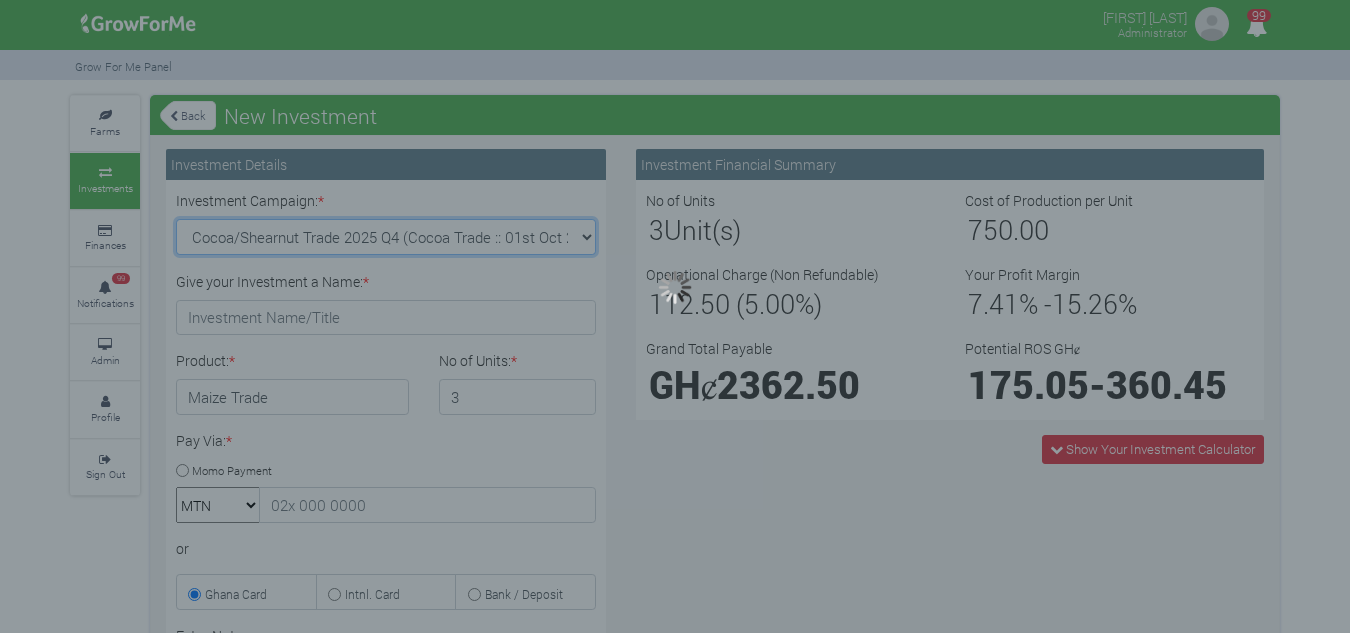 type on "1" 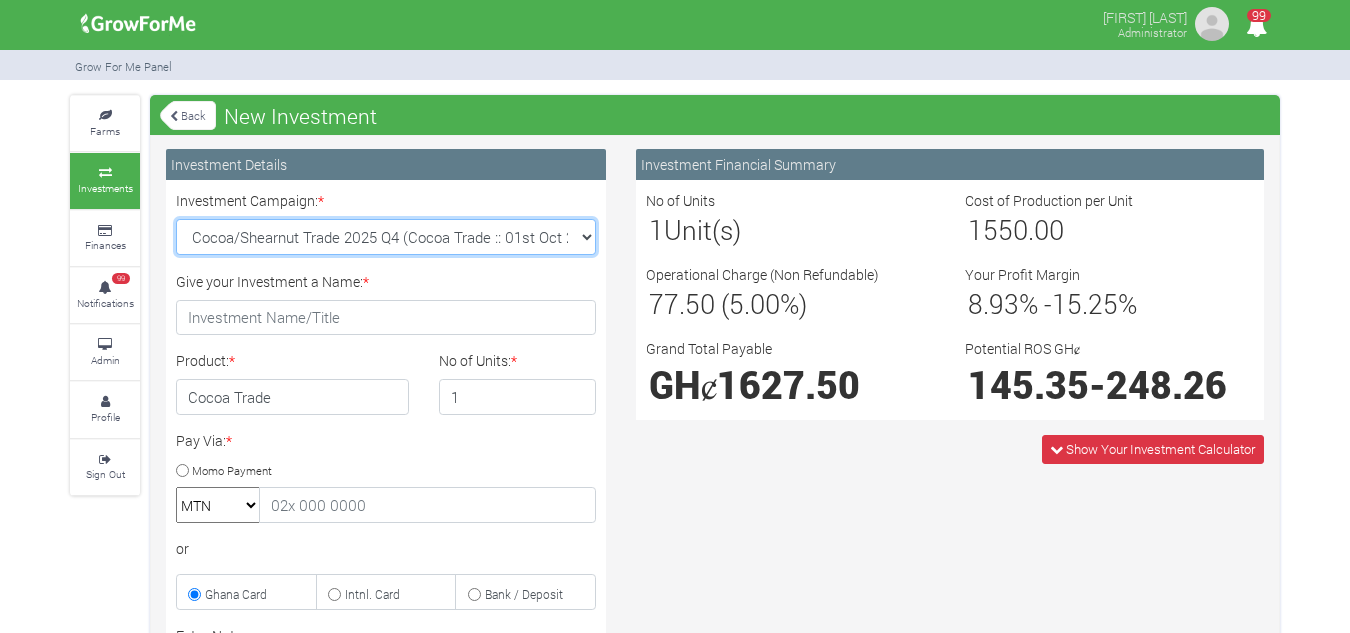 click on "Cocoa/Shearnut Trade 2025 Q4 (Cocoa Trade :: 01st Oct 2025 - 31st Mar 2026)
Maize Trade 2025 Q4 (Maize Trade :: 01st Oct 2025 - 31st Mar 2026)
Cashew Trade 2025 Q4 (Cashew Trade :: 01st Oct 2025 - 31st Mar 2026)
Machinery Fund (10 Yrs) (Machinery :: 01st Jun 2025 - 01st Jun 2035) Soybean Trade 2025 Q4 (Soybean Trade :: 01st Oct 2025 - 31st Mar 2026)" at bounding box center [386, 237] 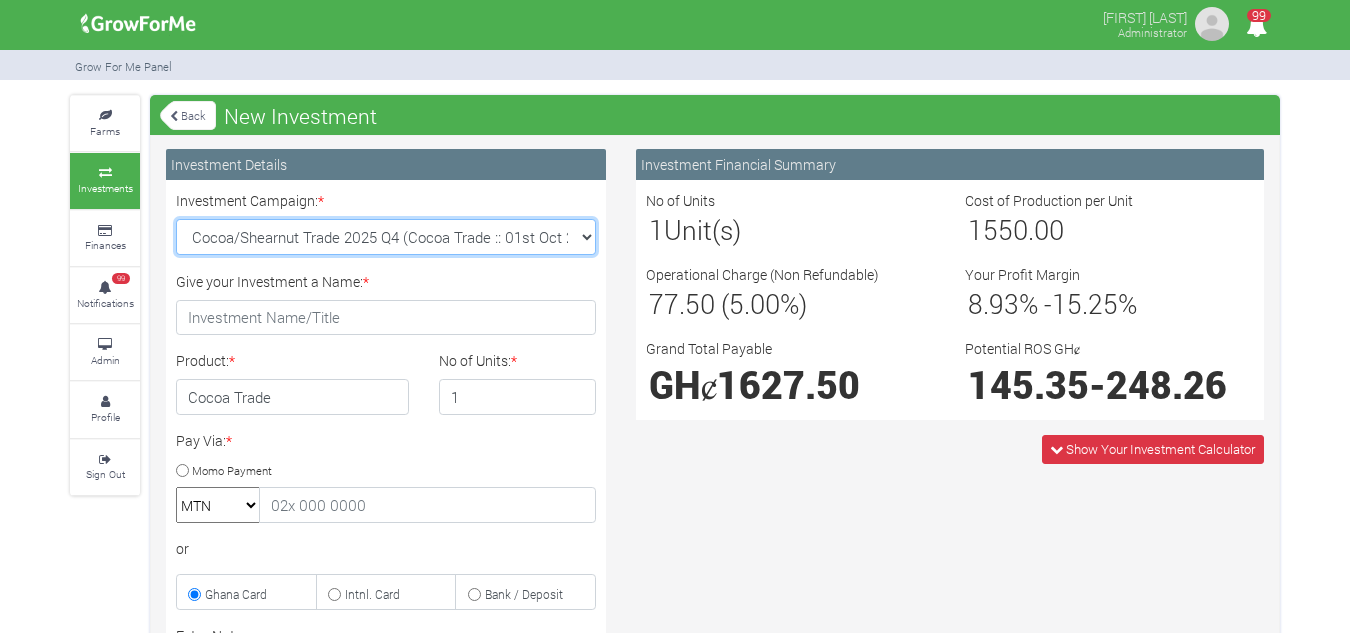 select on "43" 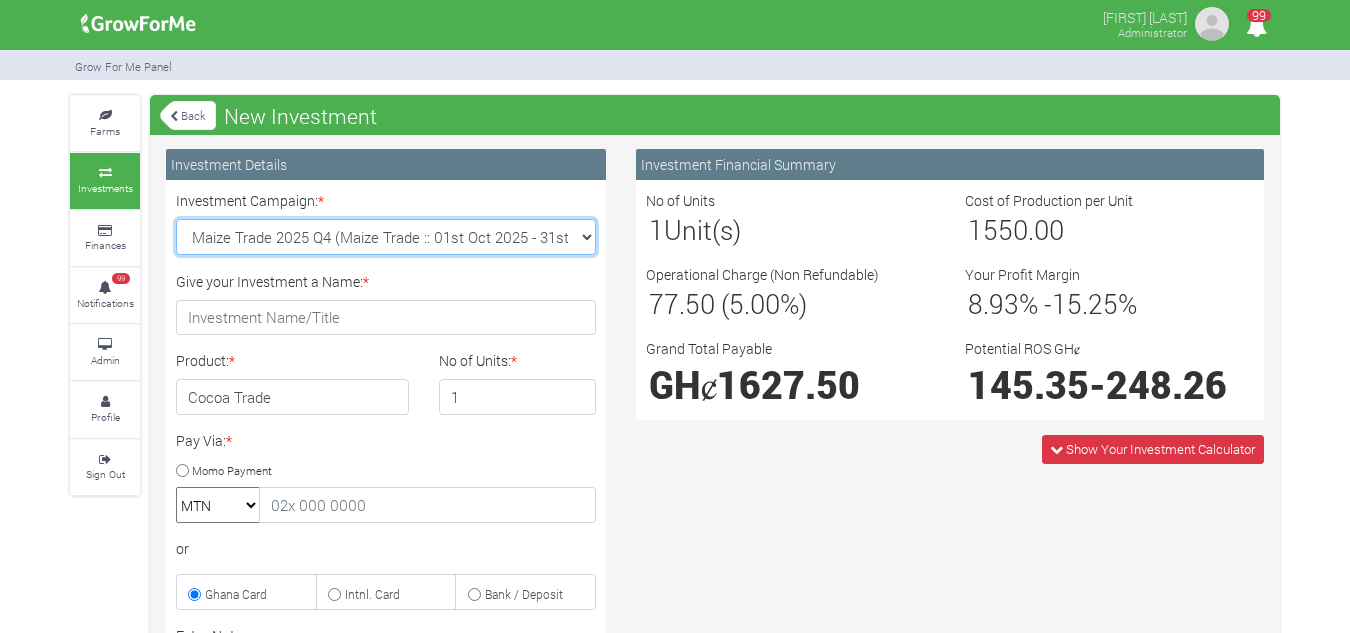 click on "Cocoa/Shearnut Trade 2025 Q4 (Cocoa Trade :: 01st Oct 2025 - 31st Mar 2026)
Maize Trade 2025 Q4 (Maize Trade :: 01st Oct 2025 - 31st Mar 2026)
Cashew Trade 2025 Q4 (Cashew Trade :: 01st Oct 2025 - 31st Mar 2026)
Machinery Fund (10 Yrs) (Machinery :: 01st Jun 2025 - 01st Jun 2035) Soybean Trade 2025 Q4 (Soybean Trade :: 01st Oct 2025 - 31st Mar 2026)" at bounding box center (386, 237) 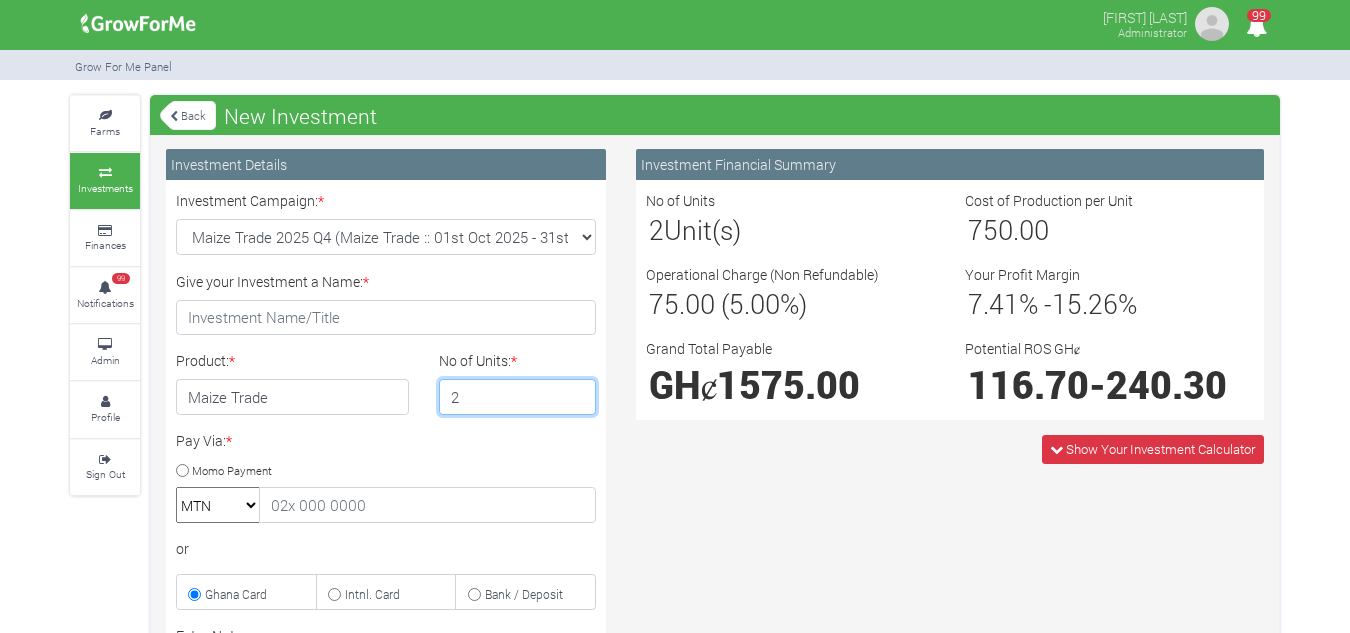 click on "2" at bounding box center (518, 397) 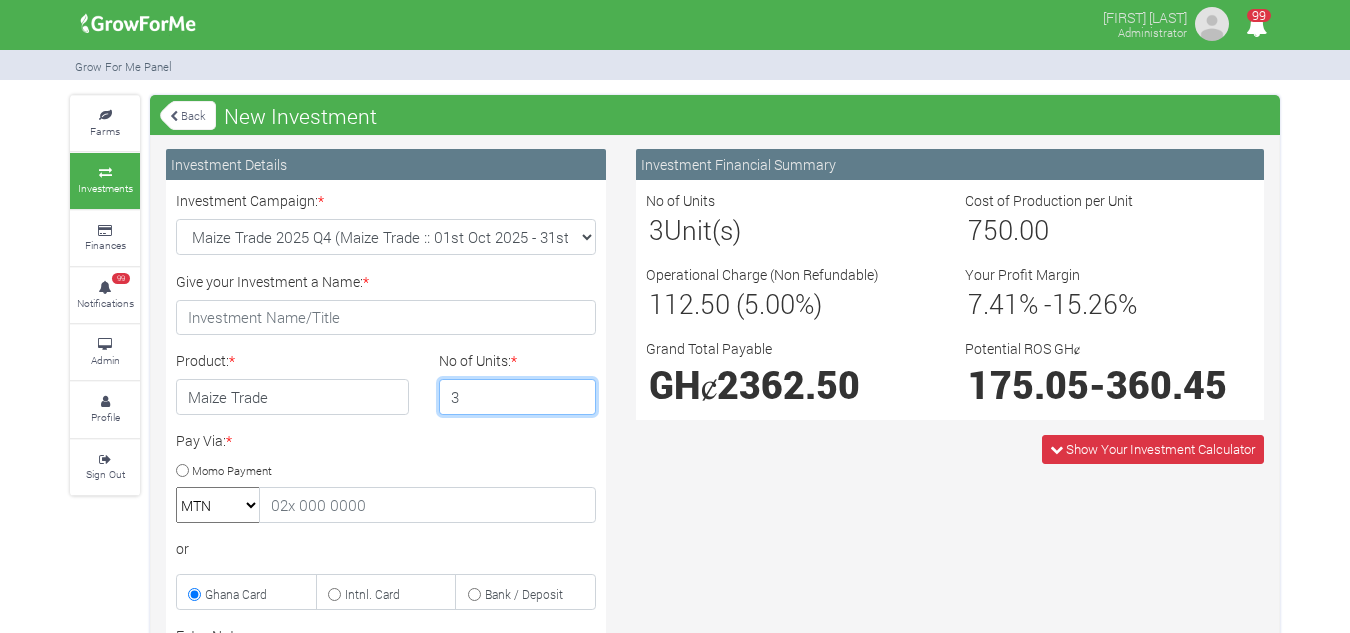 type on "3" 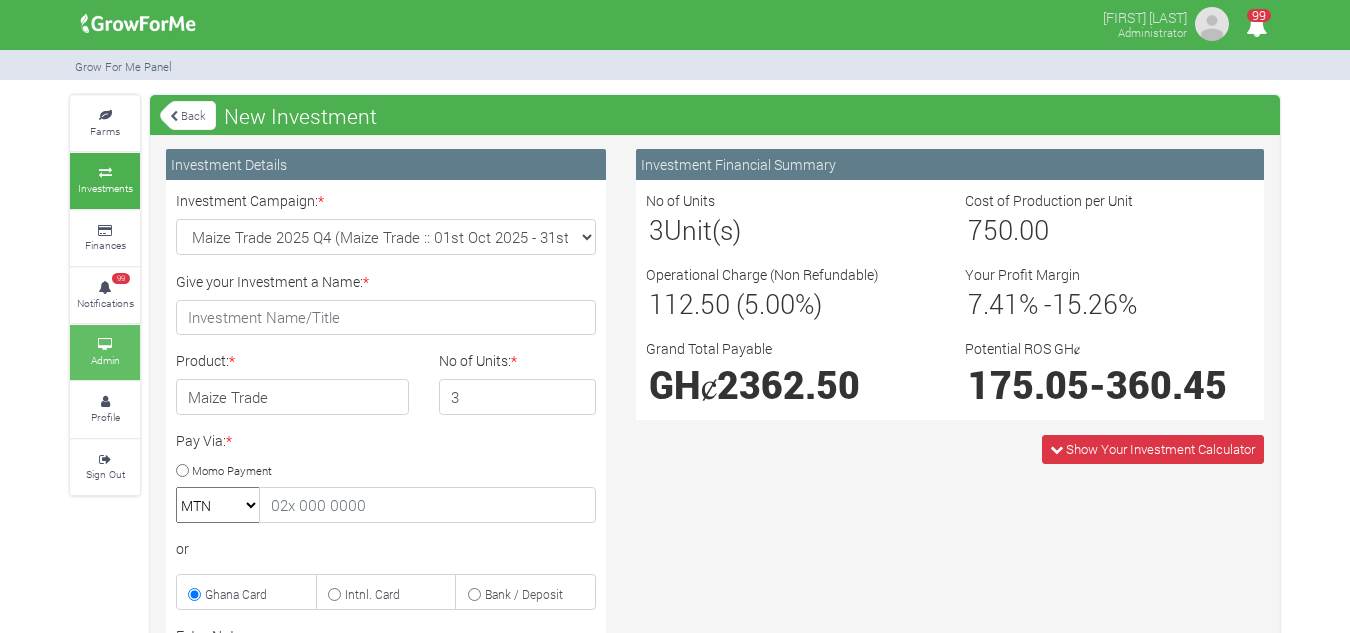 click on "Admin" at bounding box center [105, 360] 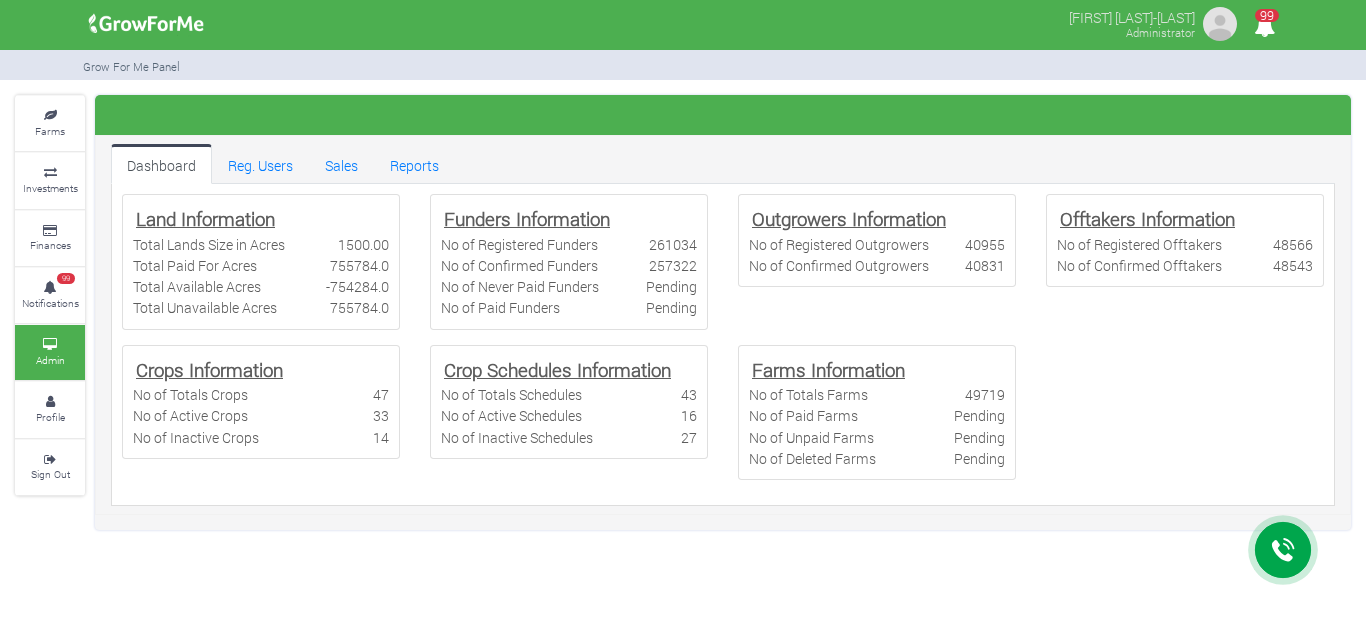 scroll, scrollTop: 0, scrollLeft: 0, axis: both 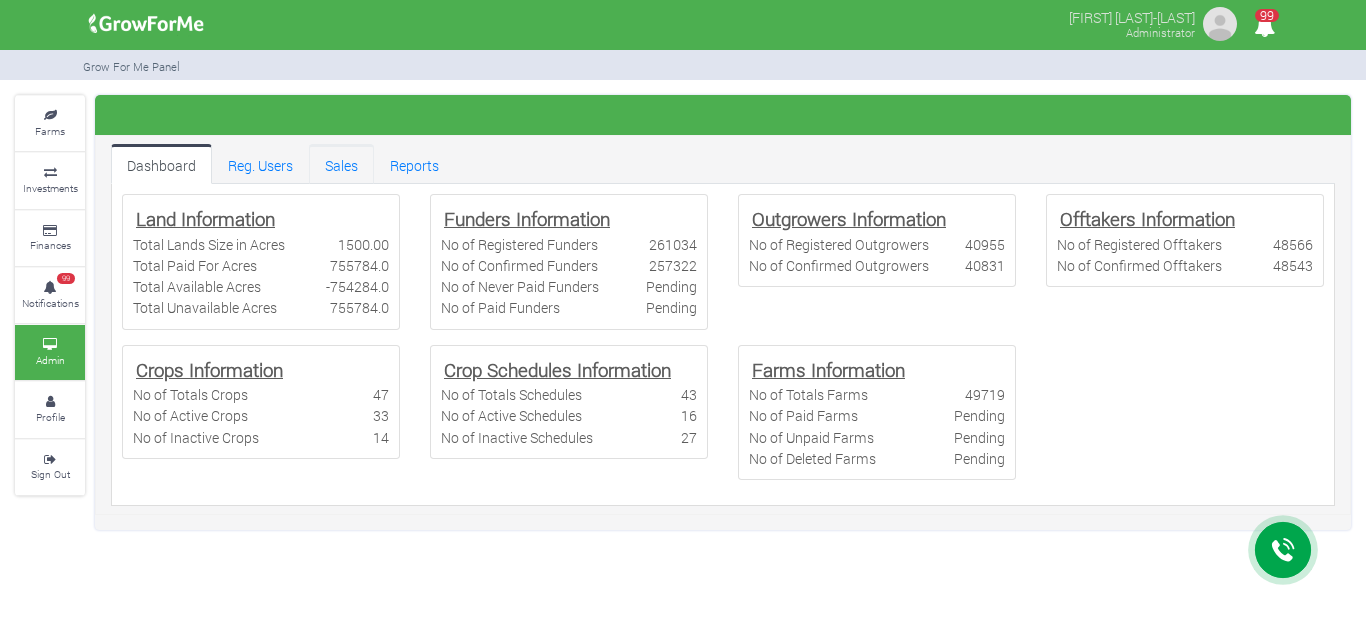 click on "Sales" at bounding box center [341, 164] 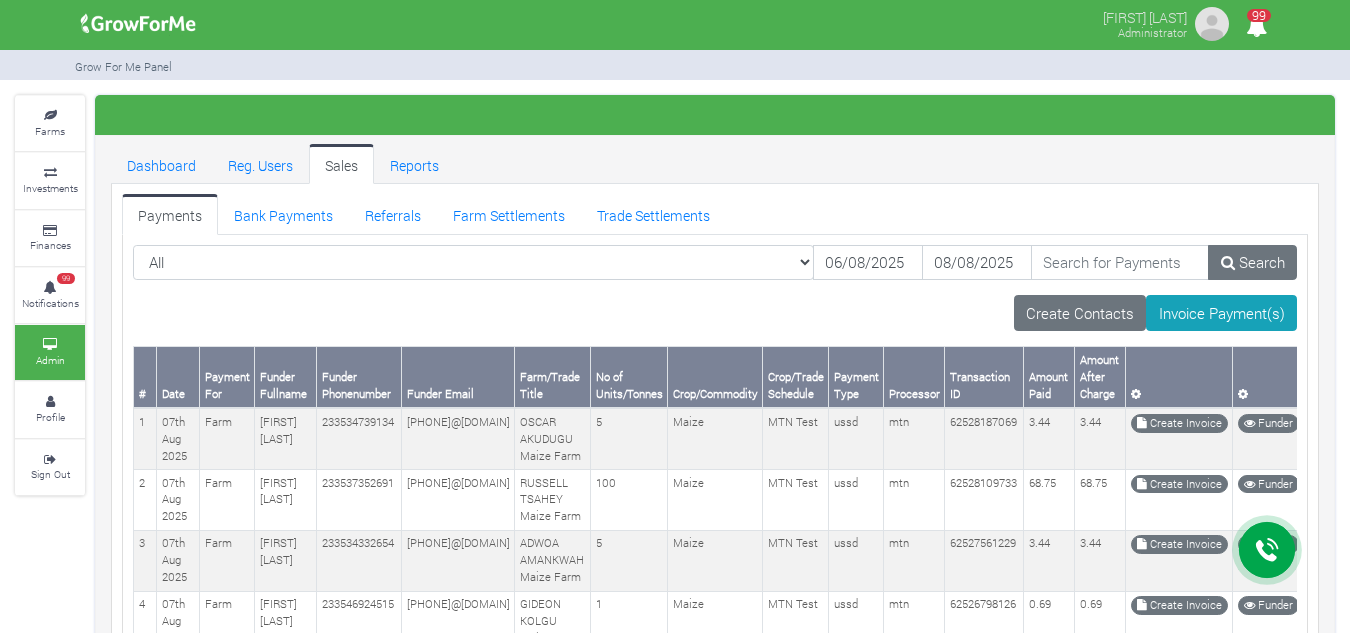 scroll, scrollTop: 0, scrollLeft: 0, axis: both 